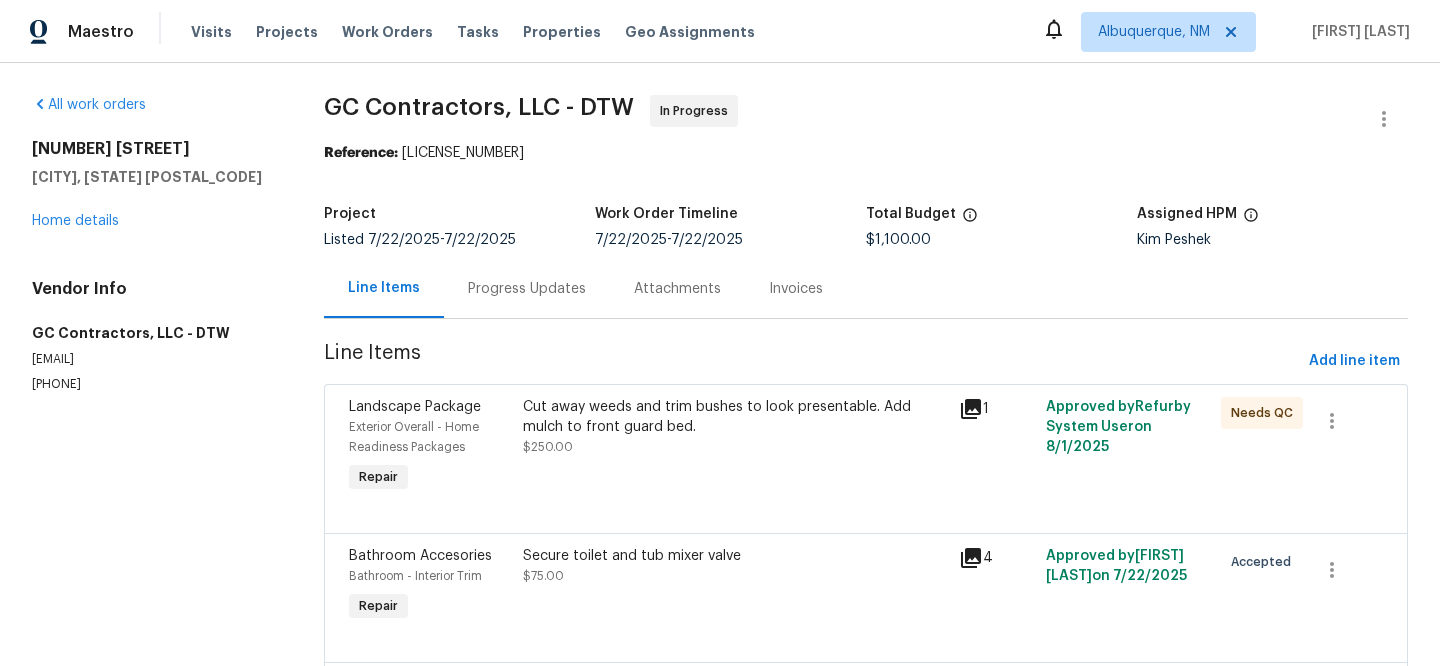 scroll, scrollTop: 0, scrollLeft: 0, axis: both 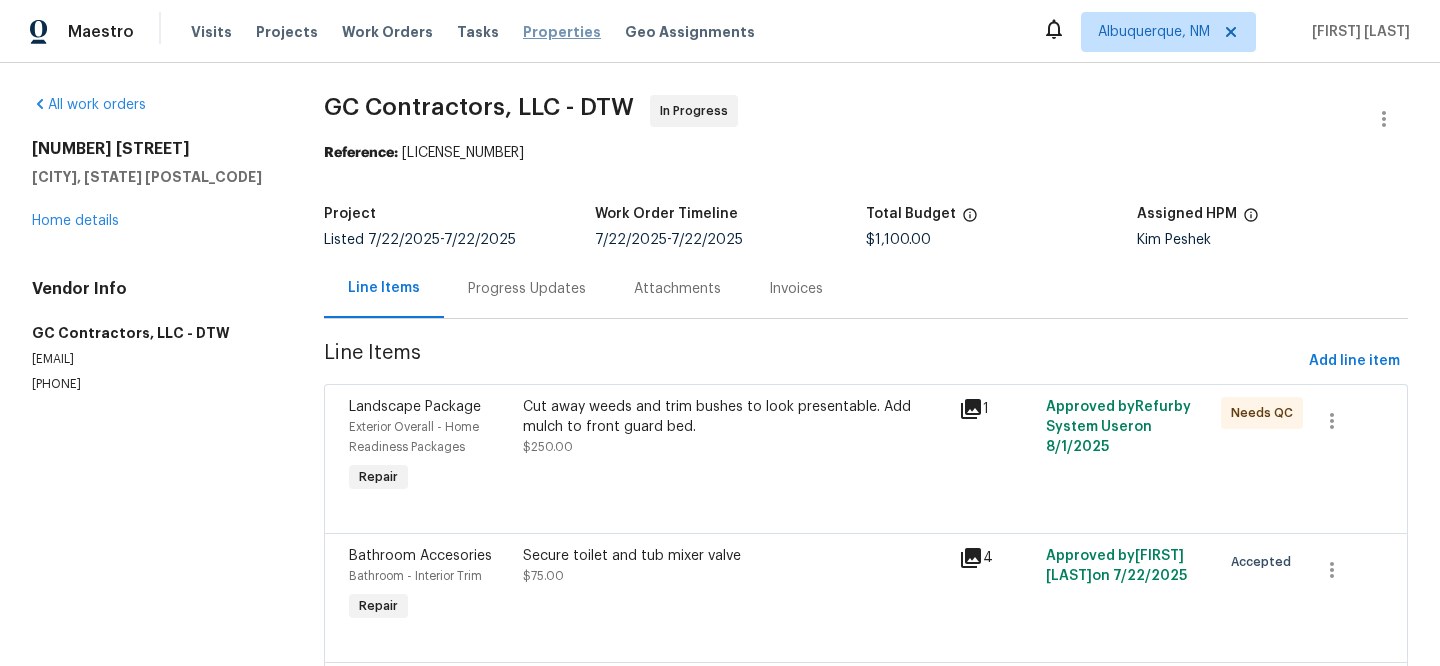 click on "Properties" at bounding box center [562, 32] 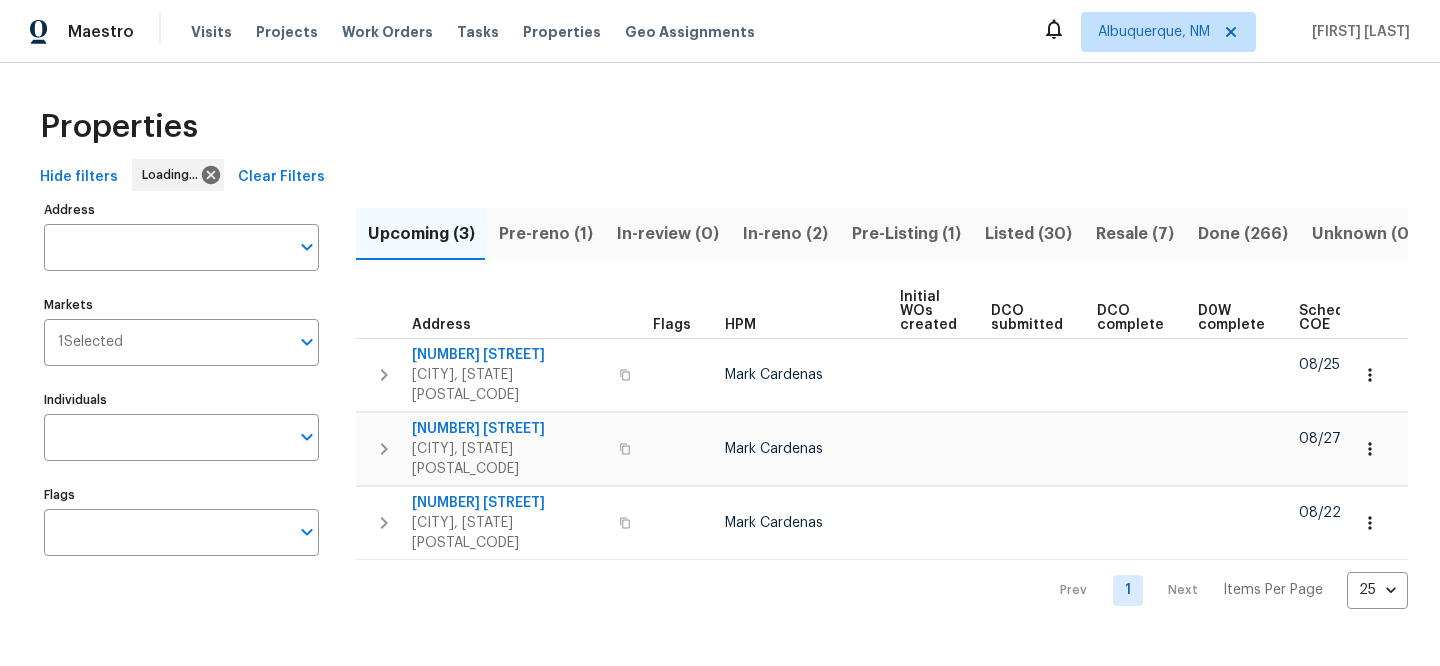 click on "Clear Filters" at bounding box center [281, 177] 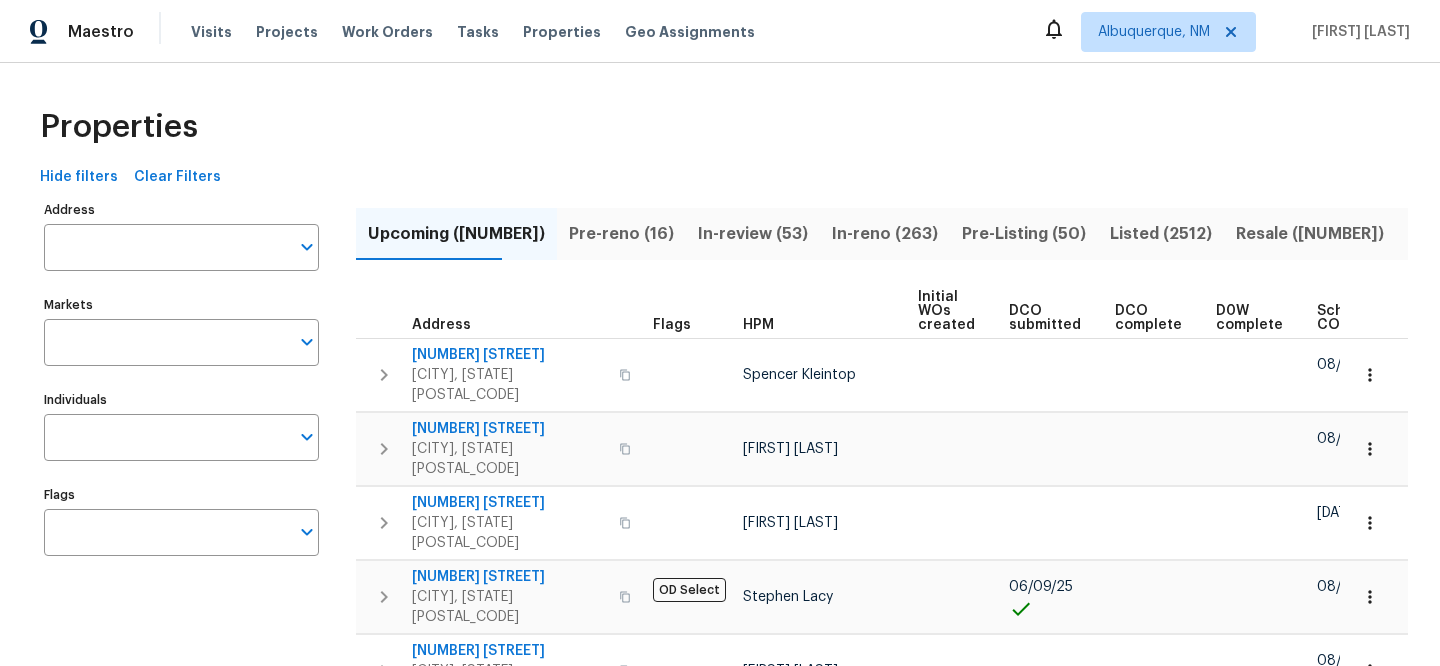 click on "Address" at bounding box center [166, 247] 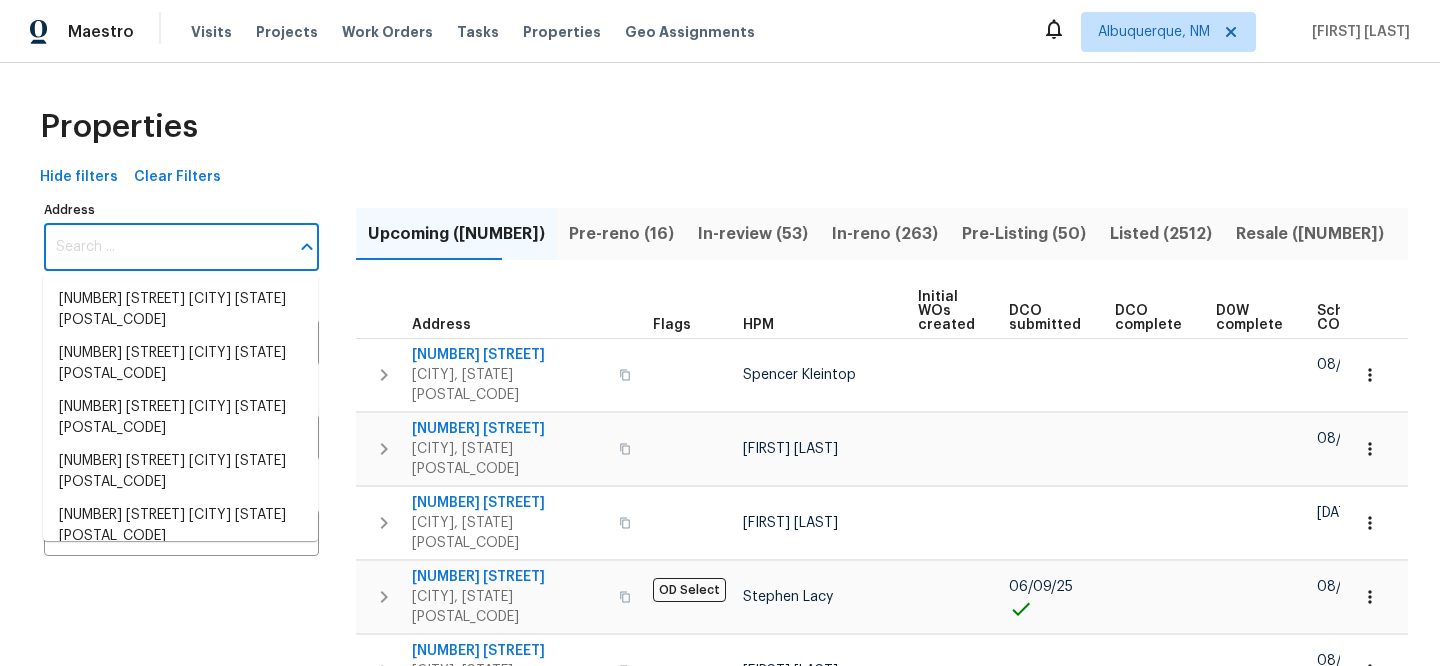 paste on "[NUMBER] [STREET], [CITY], [STATE] [POSTAL_CODE]" 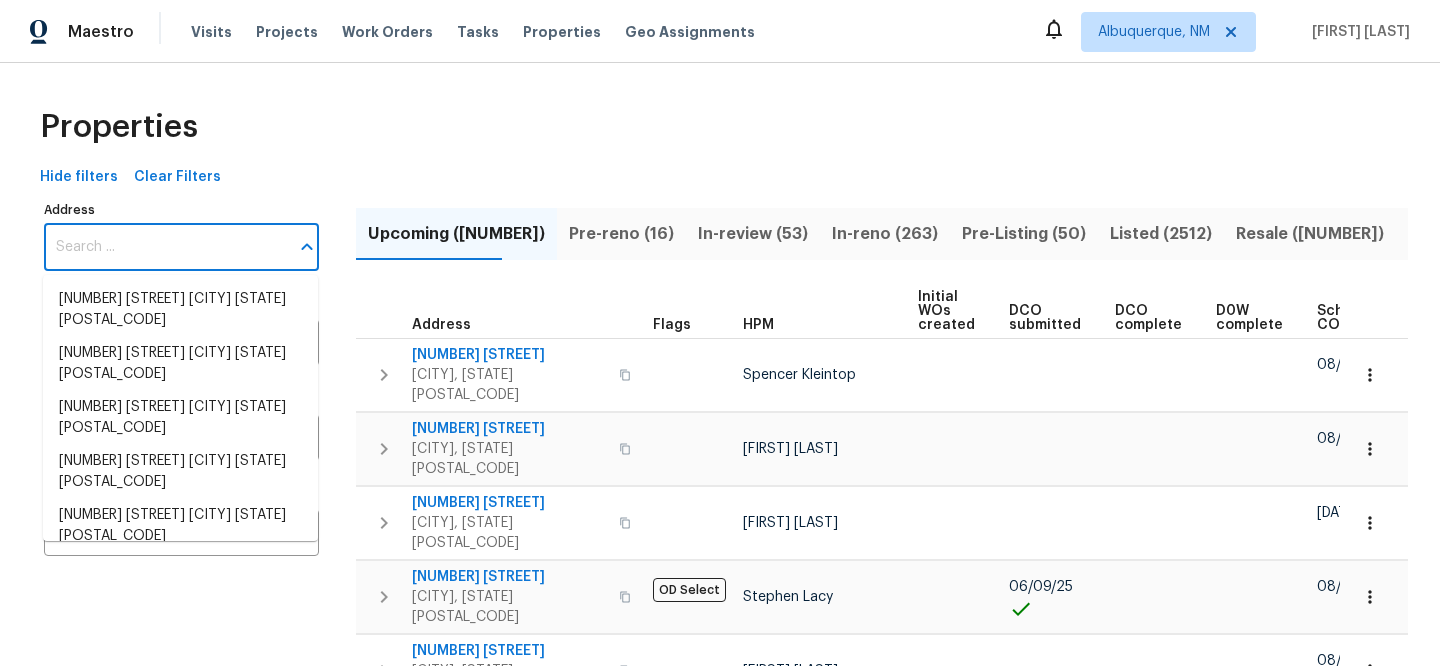 type on "[NUMBER] [STREET], [CITY], [STATE] [POSTAL_CODE]" 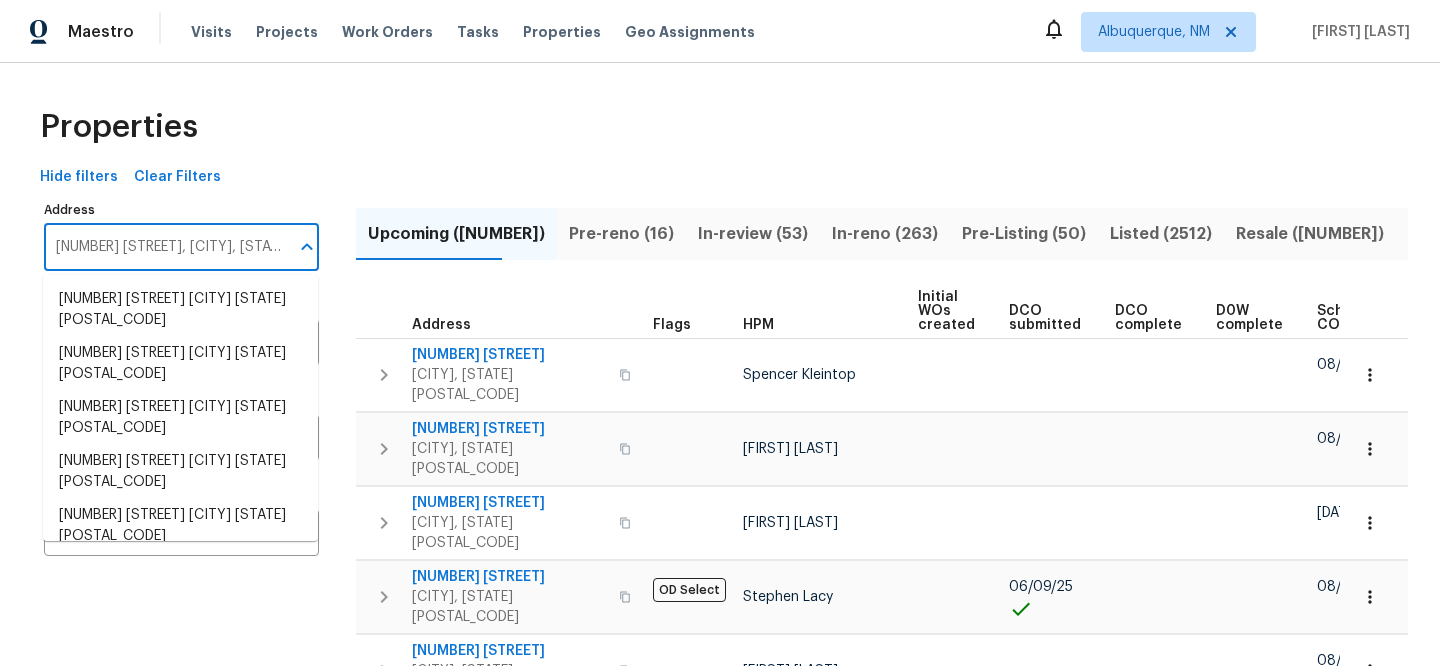 scroll, scrollTop: 0, scrollLeft: 23, axis: horizontal 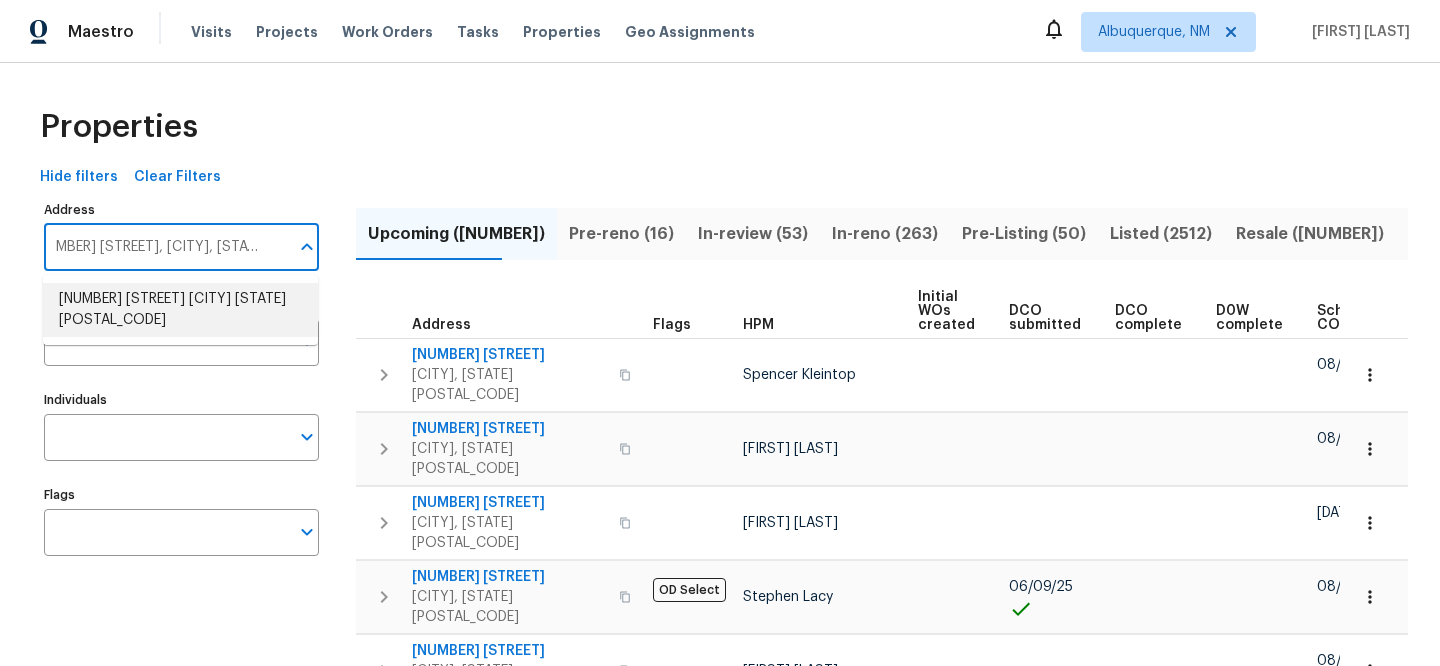 click on "[NUMBER] [STREET] [CITY] [STATE] [POSTAL_CODE]" at bounding box center [180, 310] 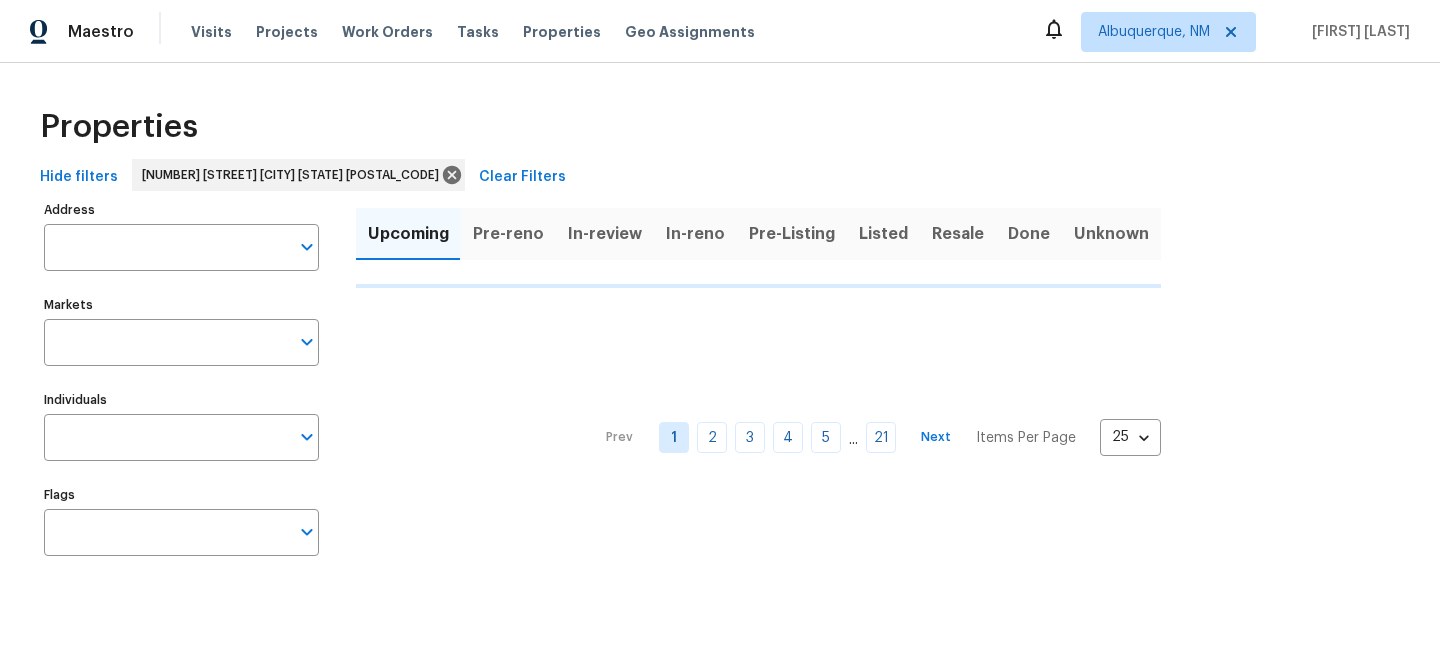 type on "[NUMBER] [STREET] [CITY] [STATE] [POSTAL_CODE]" 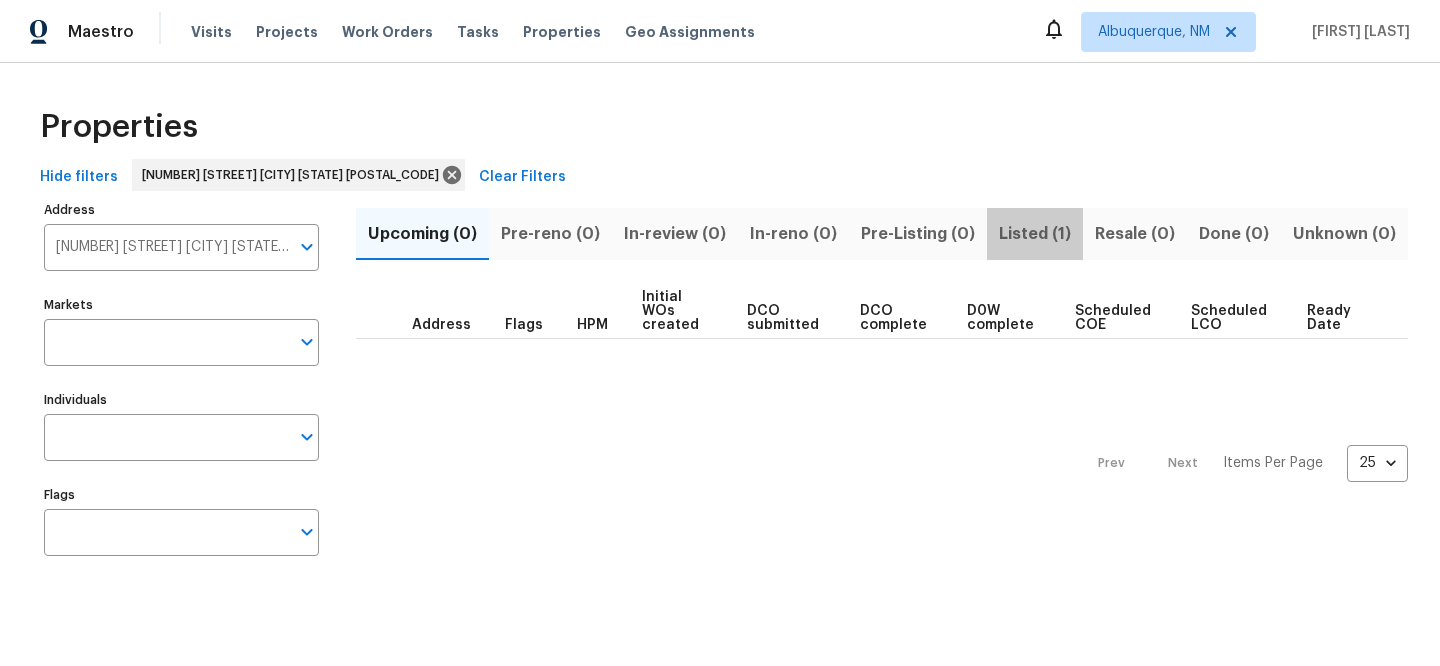 click on "Listed (1)" at bounding box center [1035, 234] 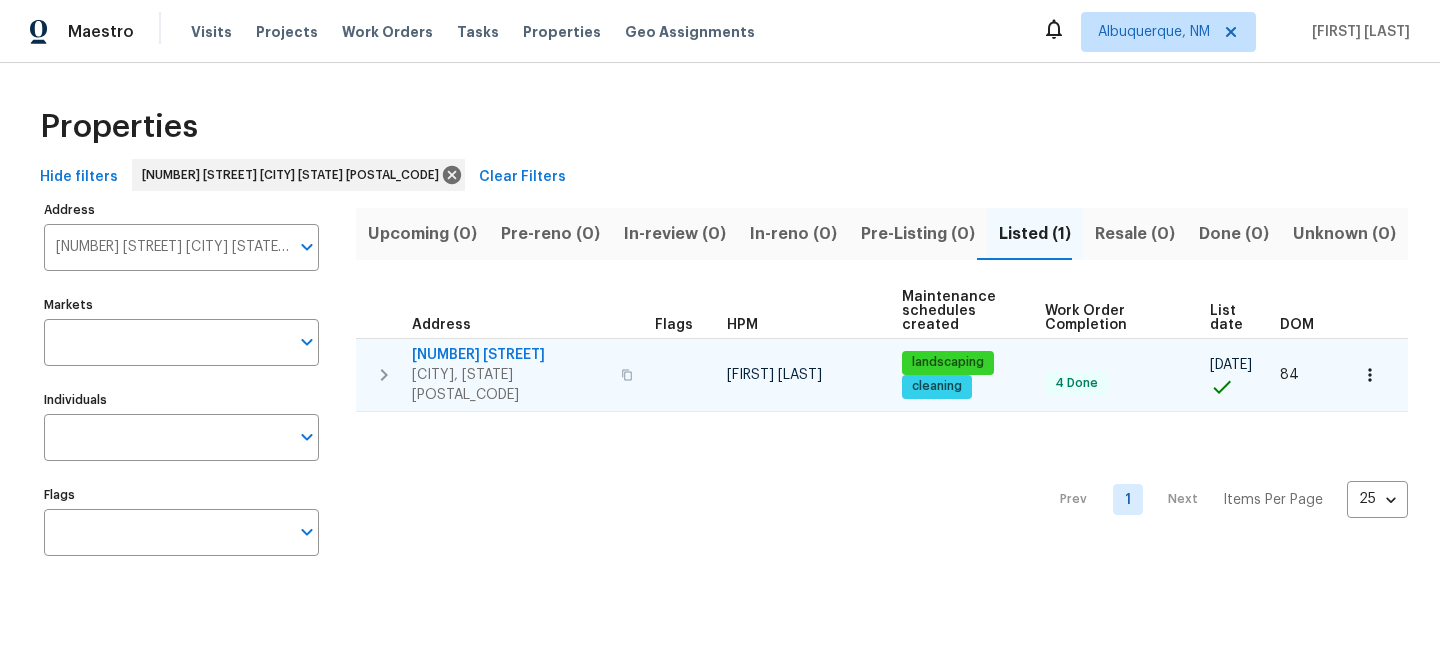 click on "[NUMBER] [STREET]" at bounding box center (510, 355) 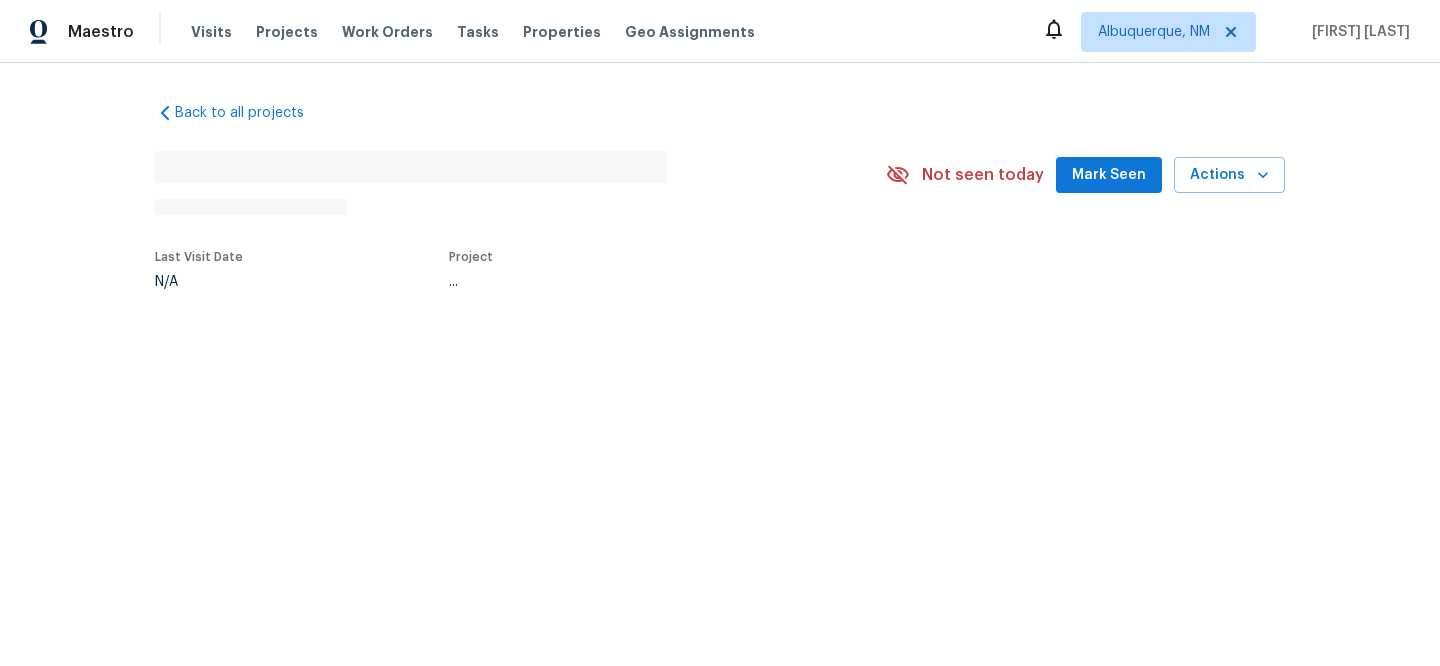 scroll, scrollTop: 0, scrollLeft: 0, axis: both 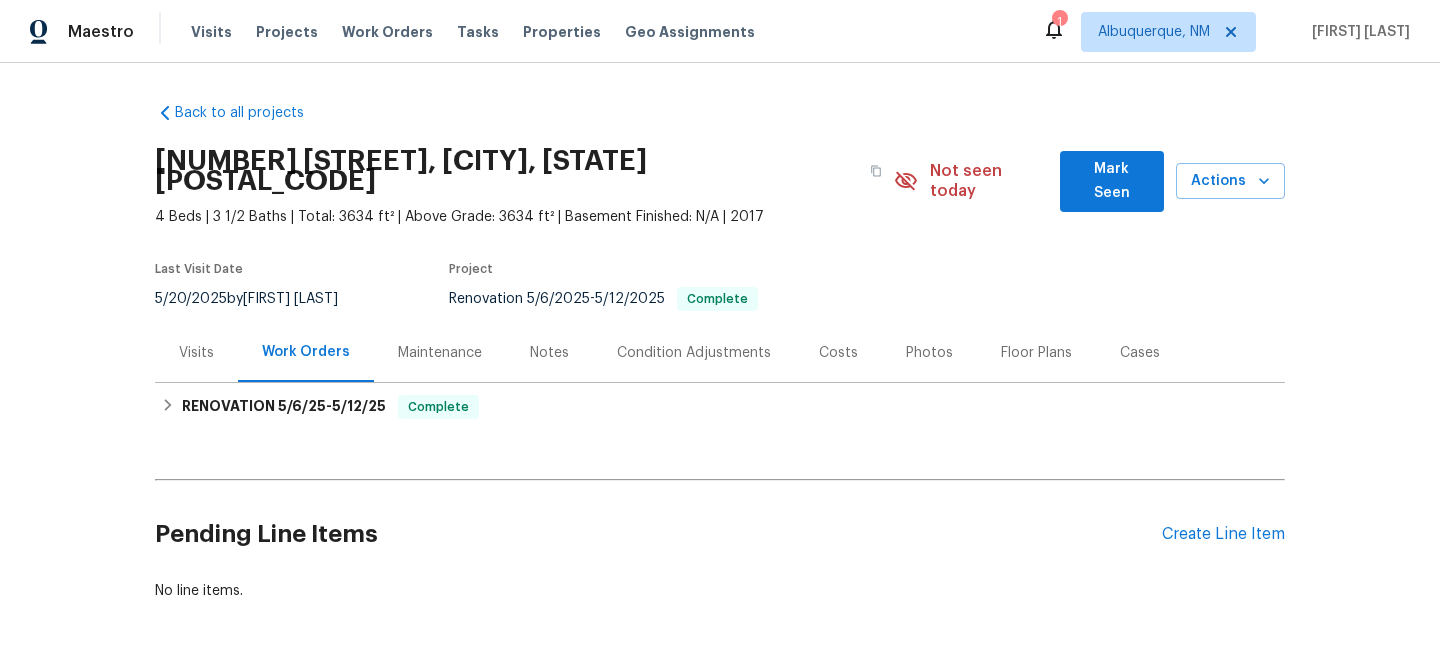 click on "Visits" at bounding box center (196, 353) 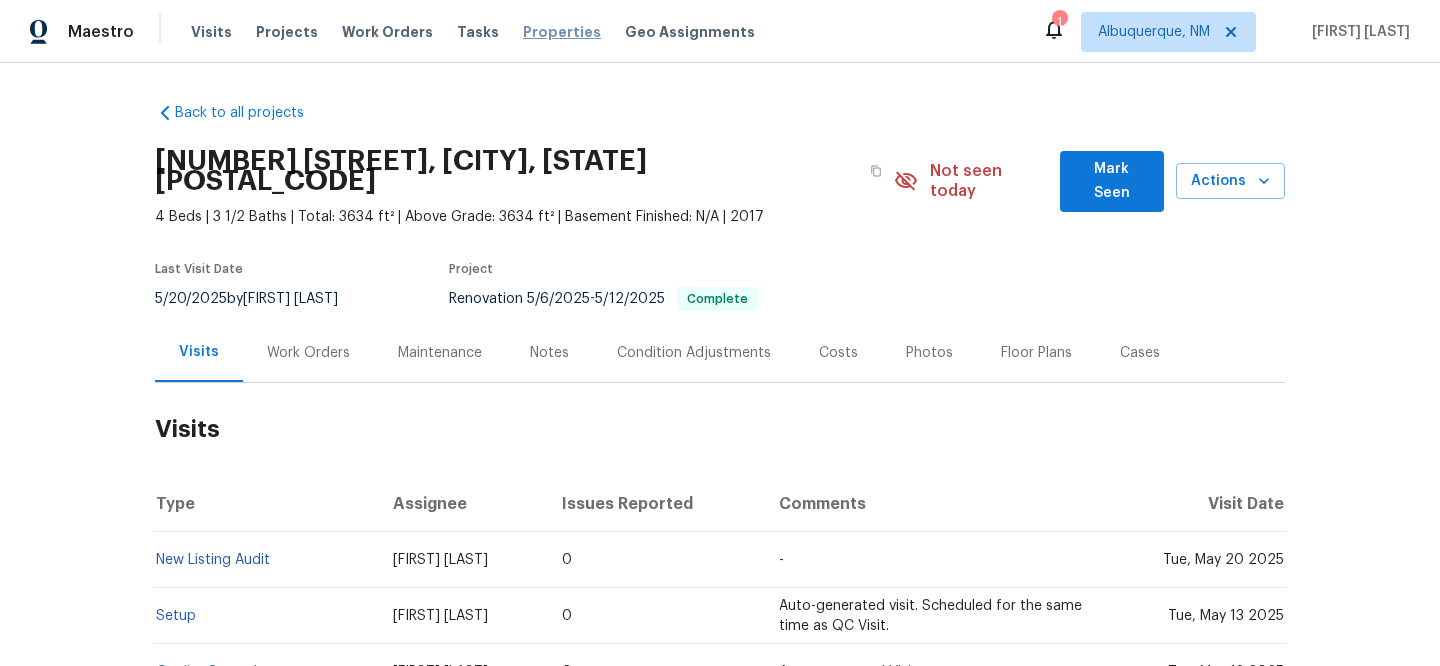 click on "Properties" at bounding box center (562, 32) 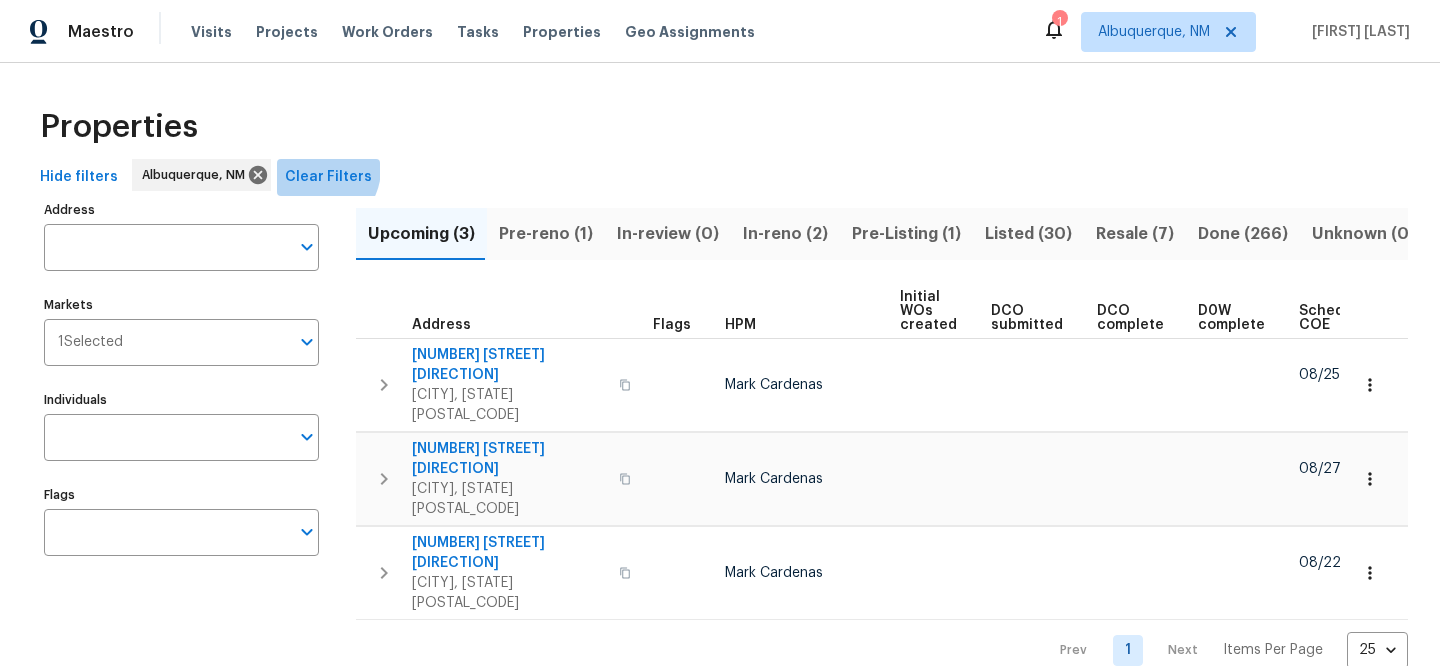 click on "Clear Filters" at bounding box center (328, 177) 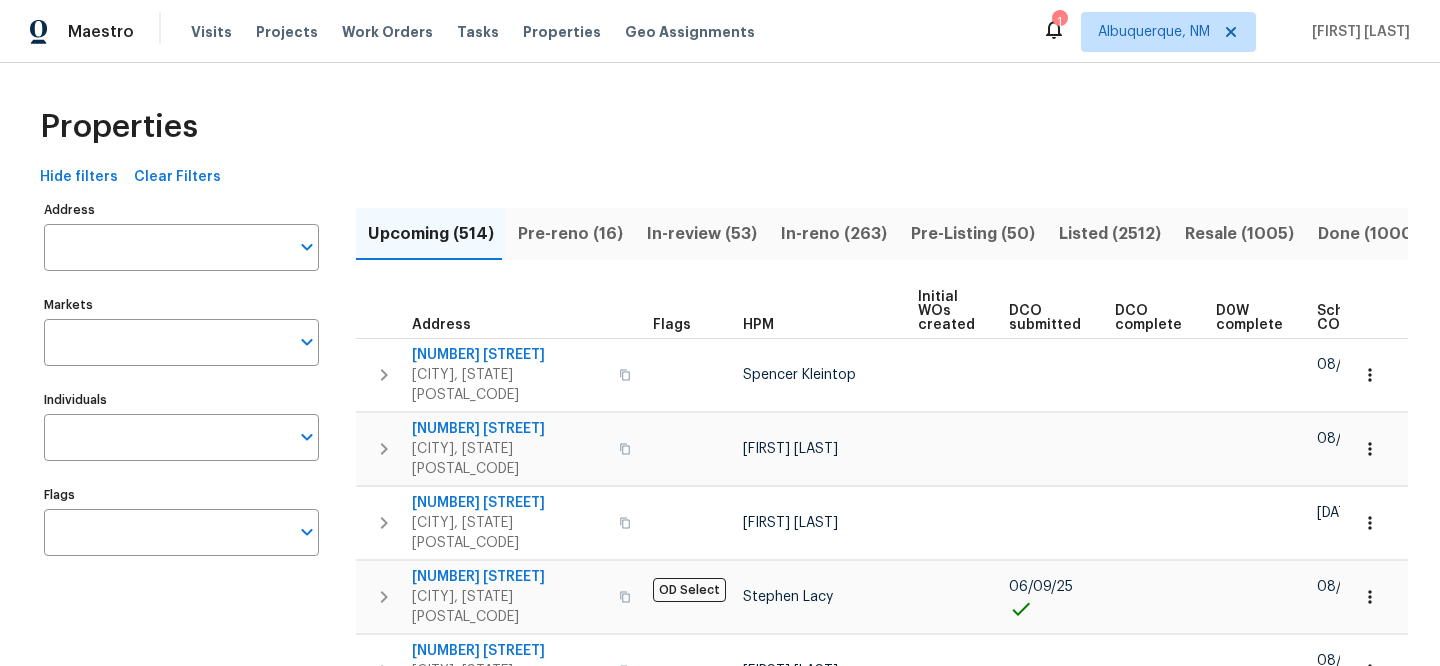 click on "Address" at bounding box center (166, 247) 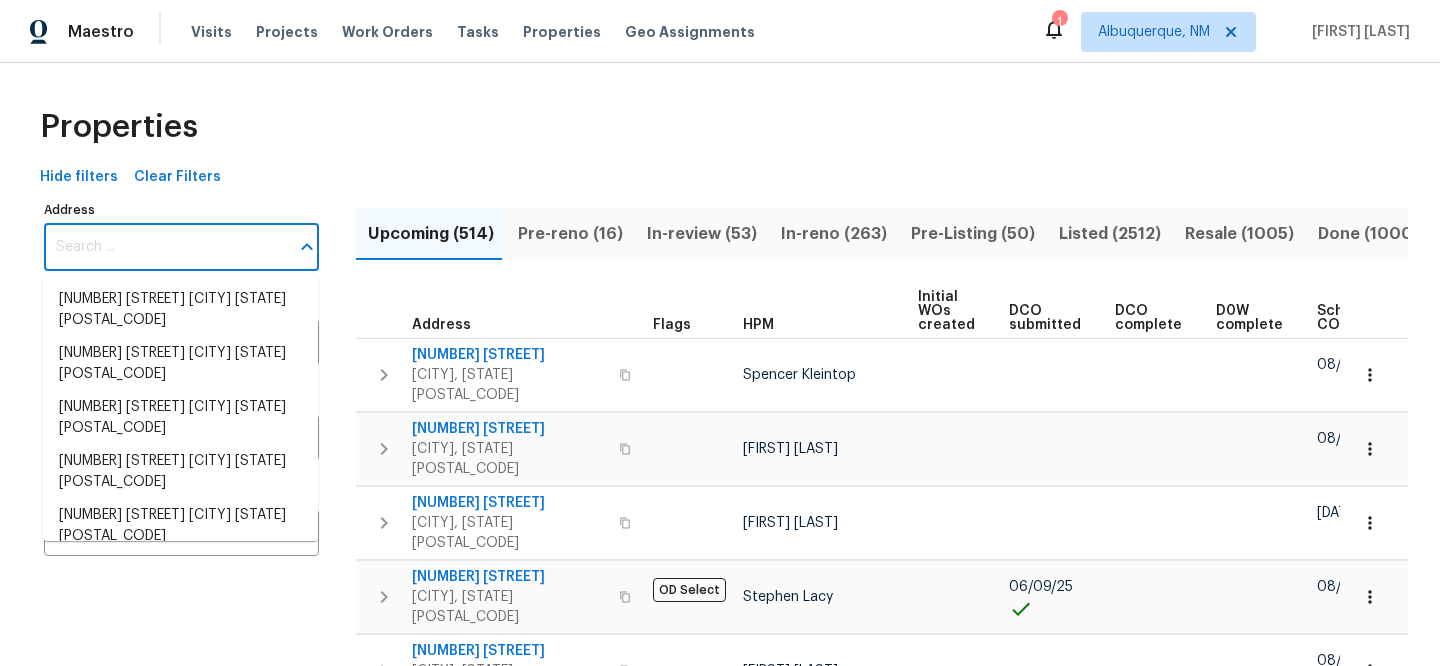 paste on "600 Proctor St, Zebulon, NC 27597" 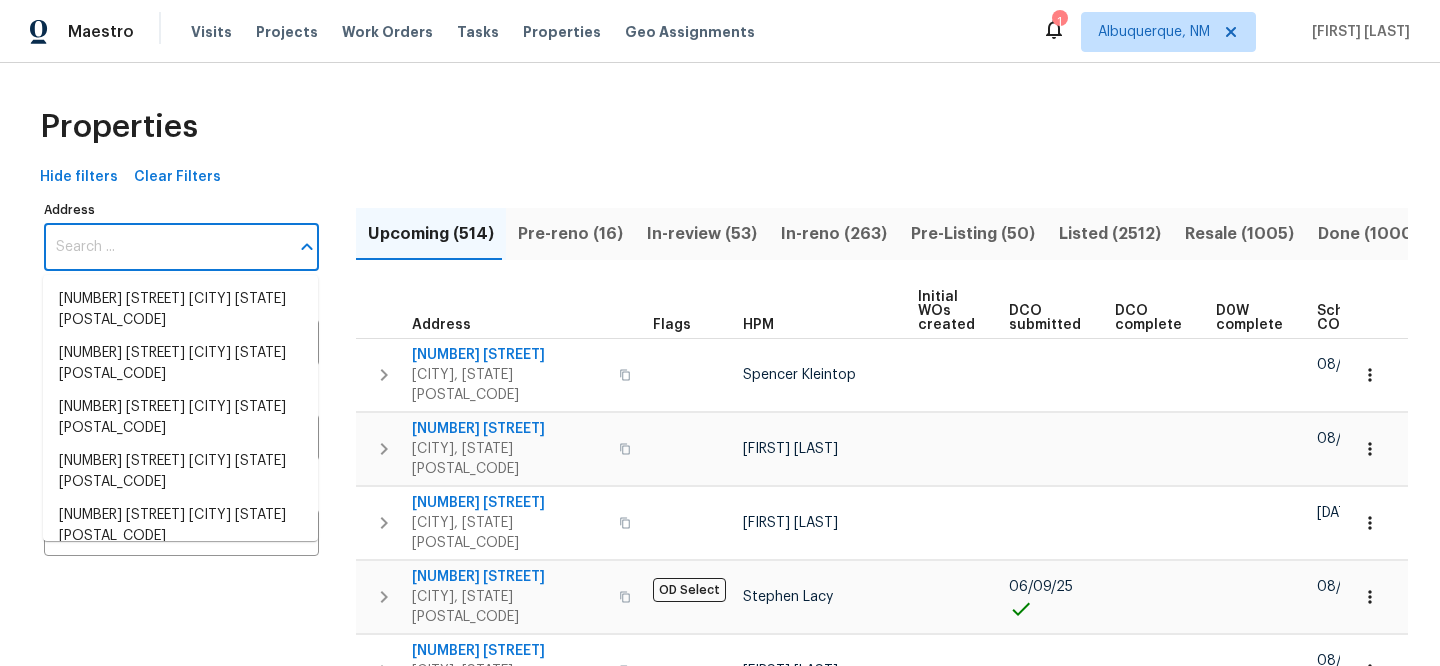 type on "600 Proctor St, Zebulon, NC 27597" 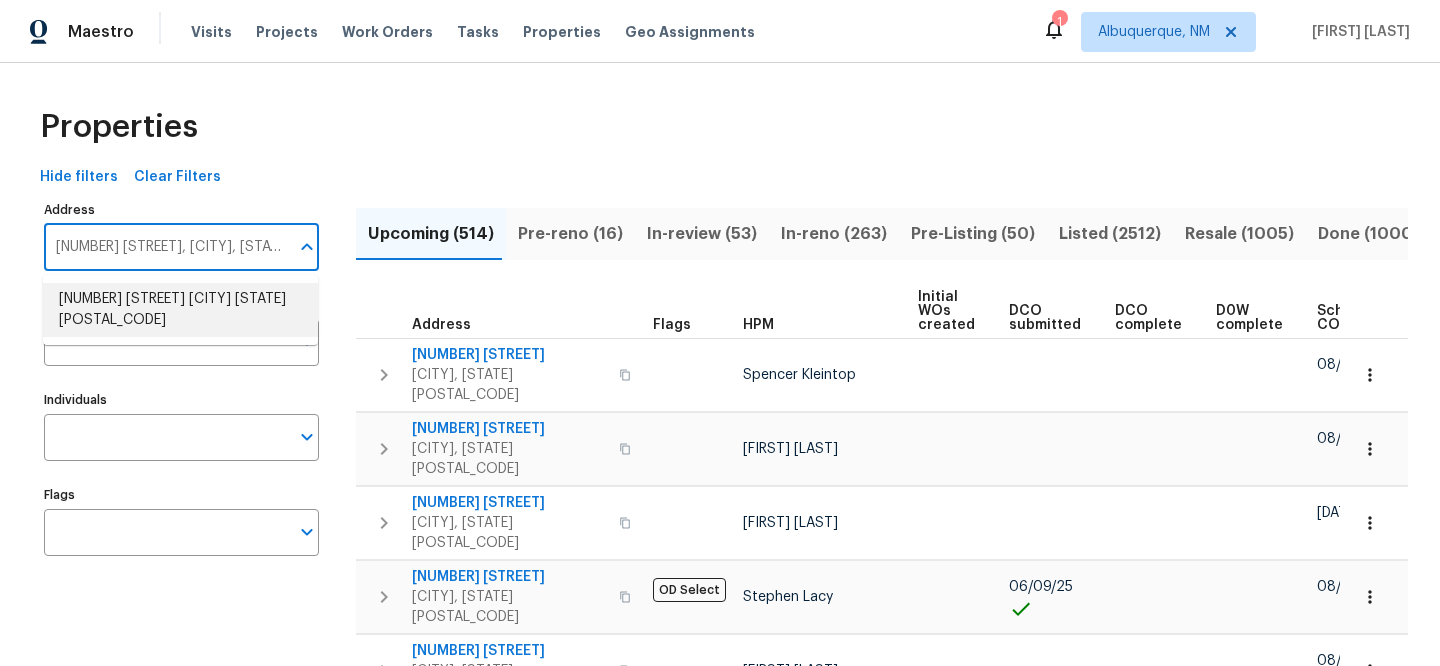 click on "600 Proctor St Zebulon NC 27597" at bounding box center [180, 310] 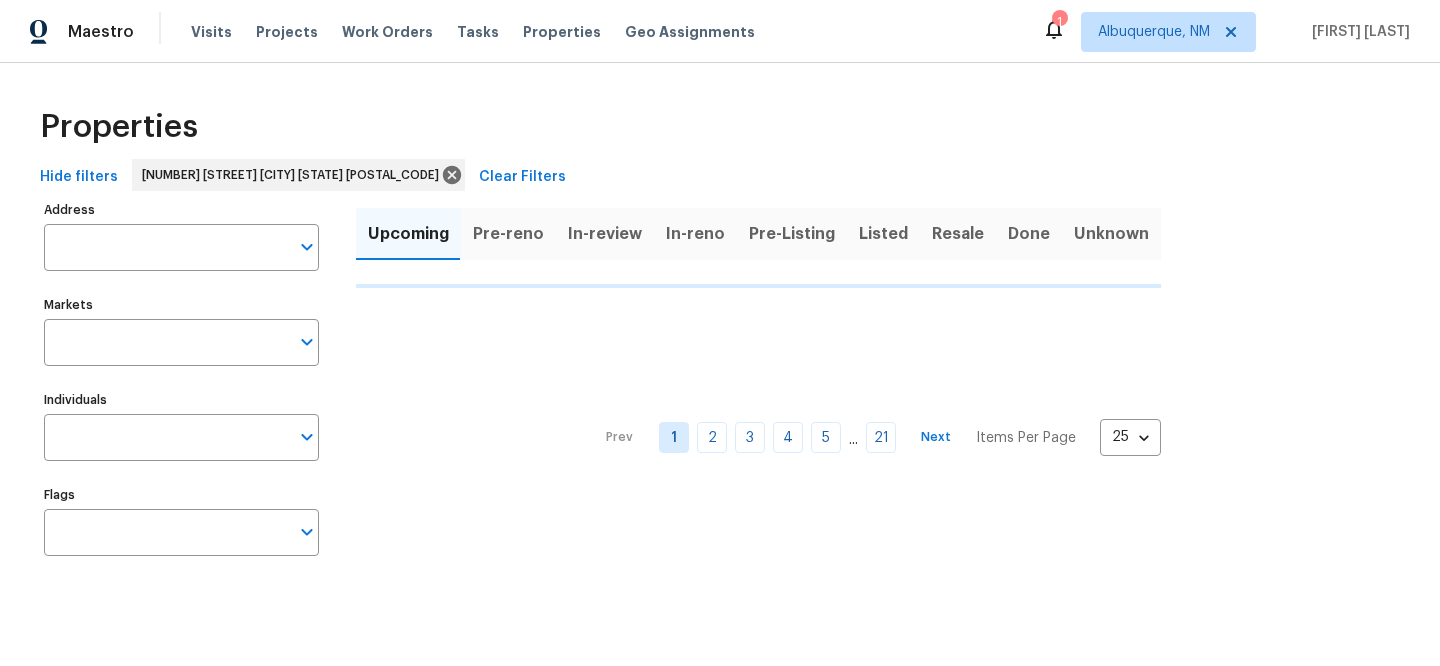type on "600 Proctor St Zebulon NC 27597" 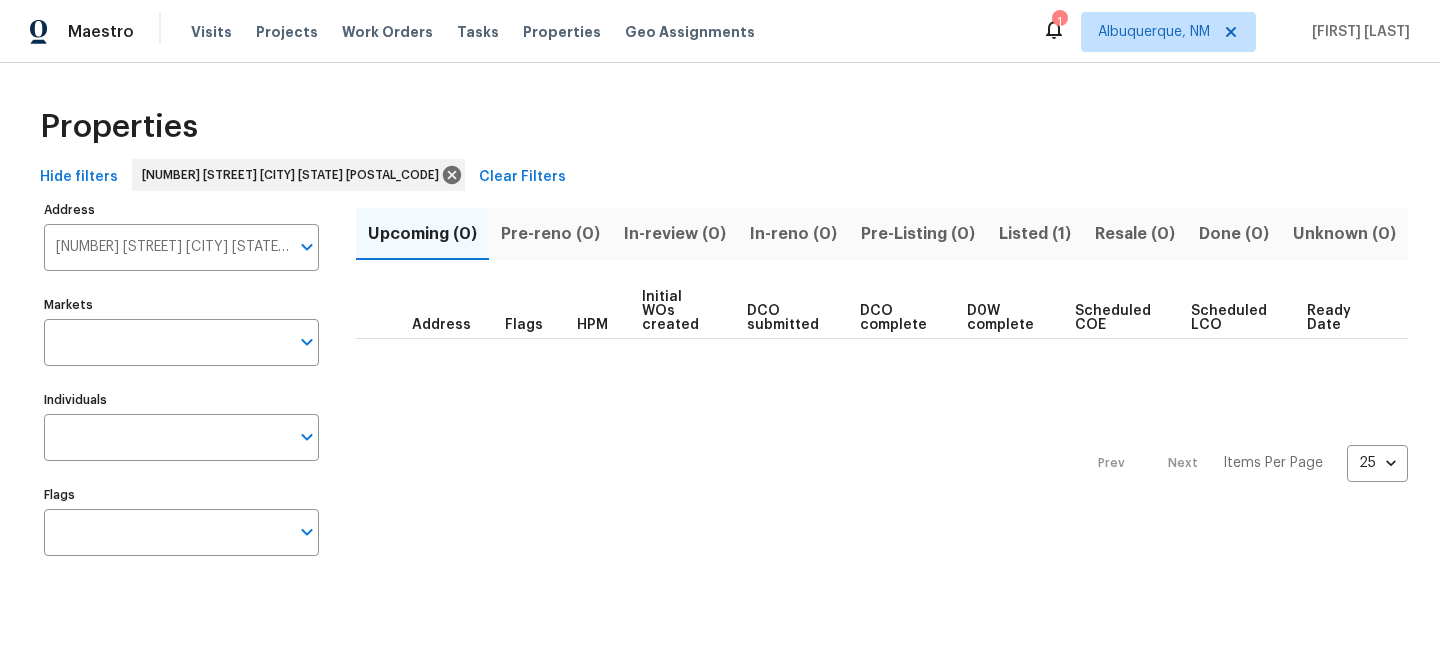 click on "Listed (1)" at bounding box center [1035, 234] 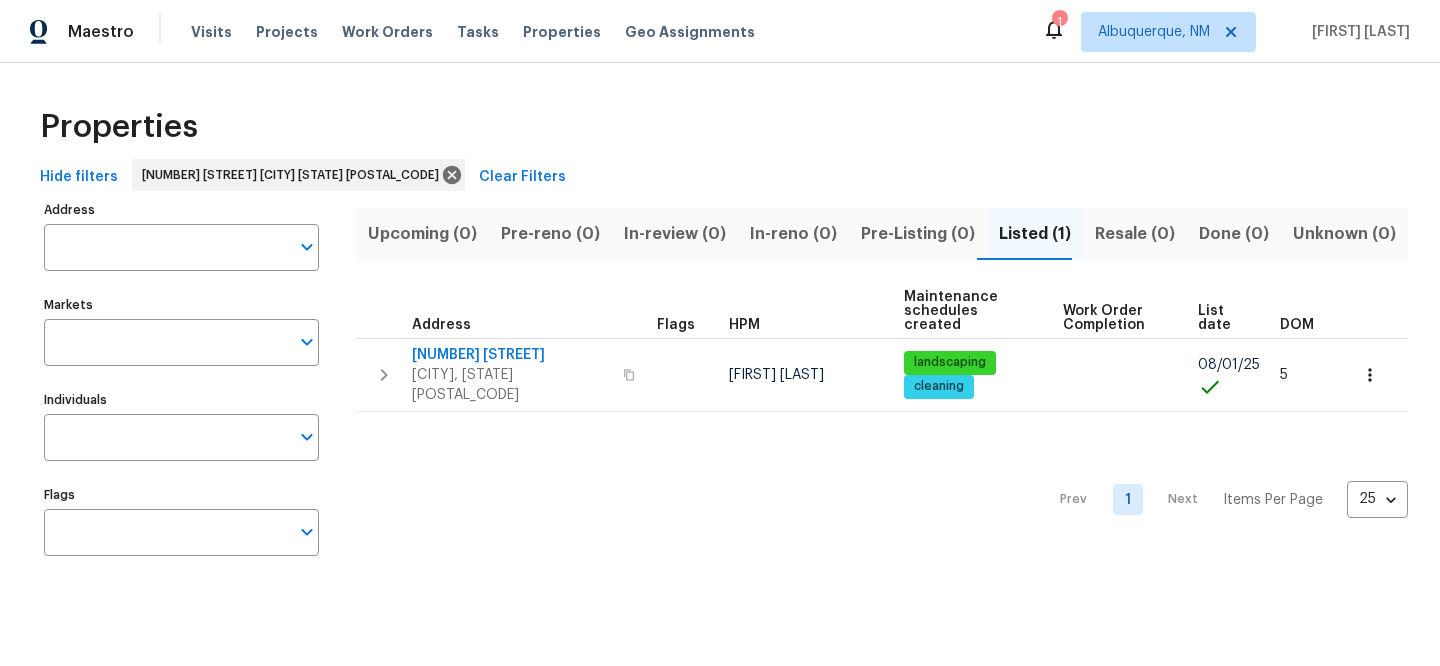 type on "600 Proctor St Zebulon NC 27597" 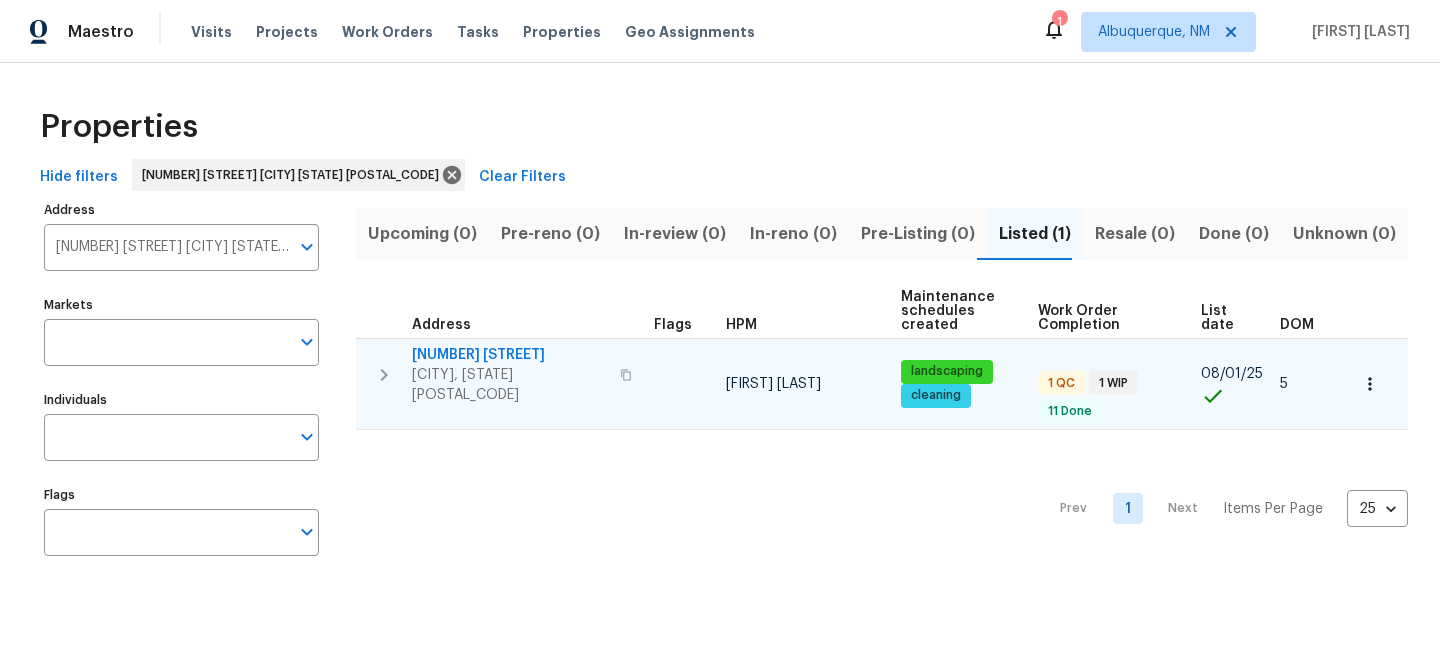 click on "600 Proctor St" at bounding box center (510, 355) 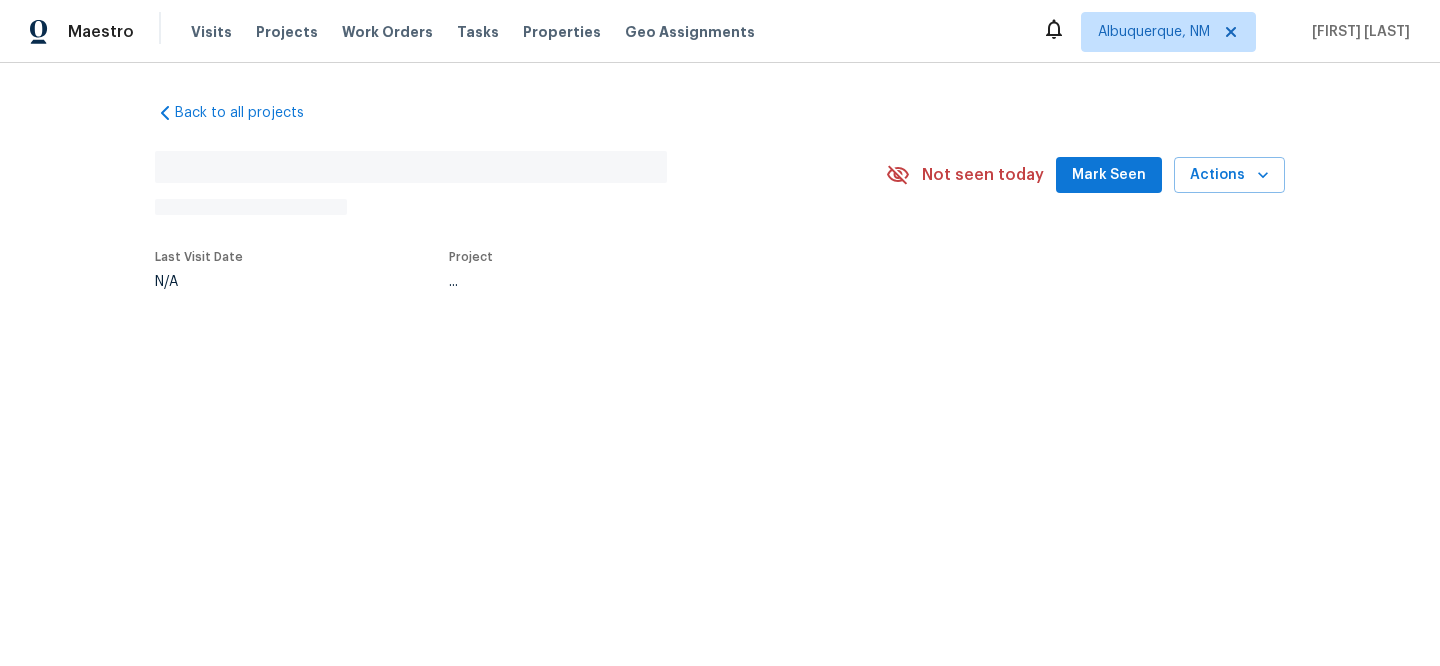 scroll, scrollTop: 0, scrollLeft: 0, axis: both 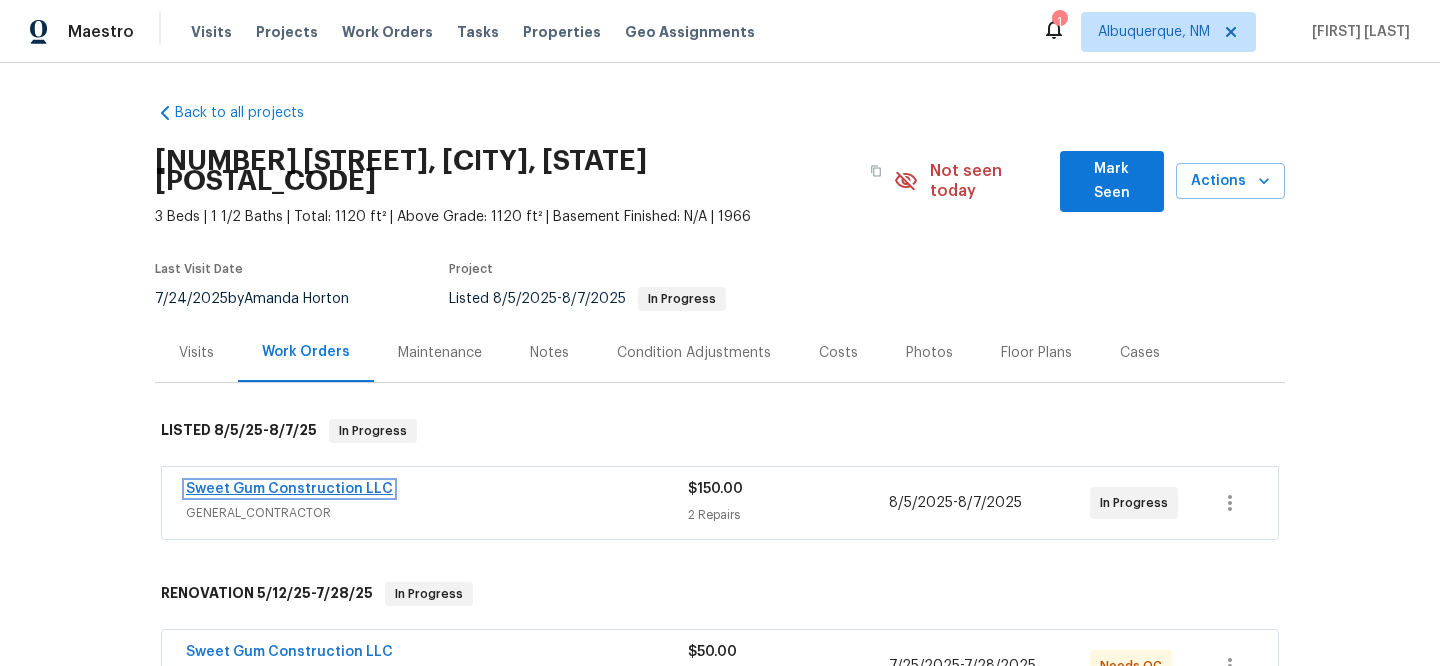 click on "Sweet Gum Construction LLC" at bounding box center [289, 489] 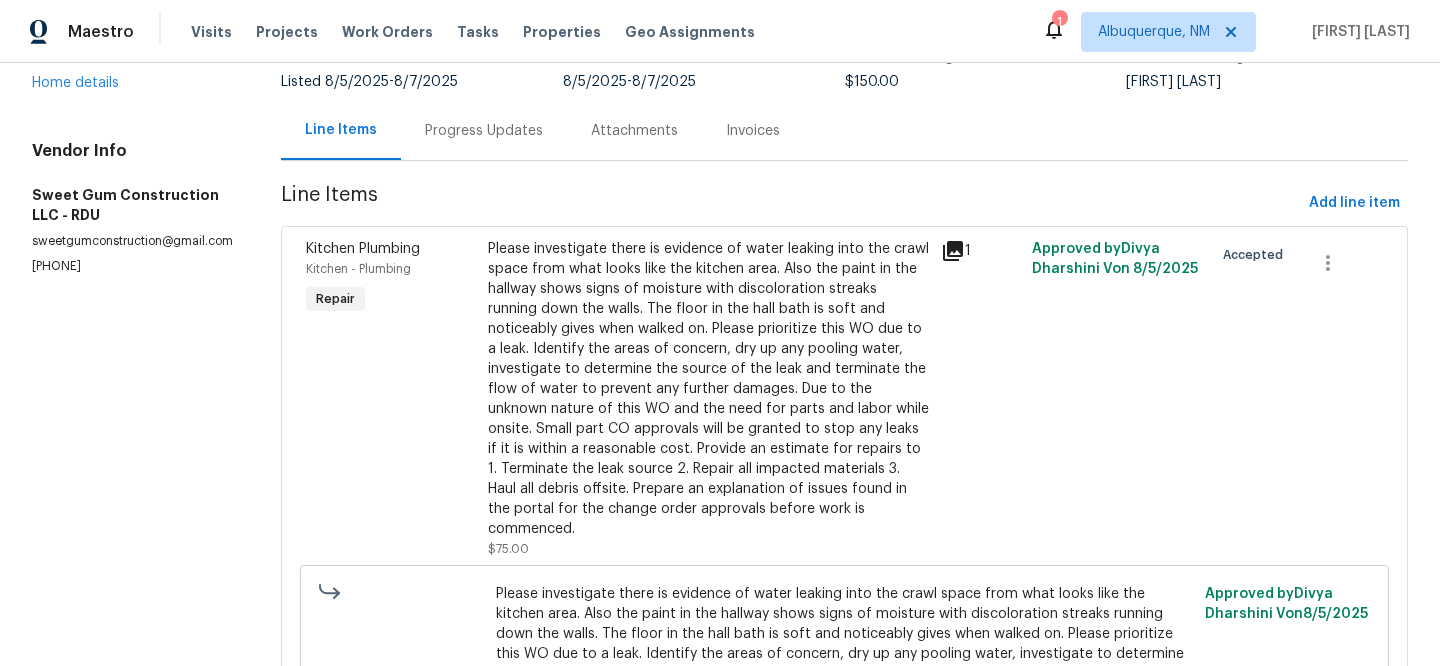 scroll, scrollTop: 0, scrollLeft: 0, axis: both 